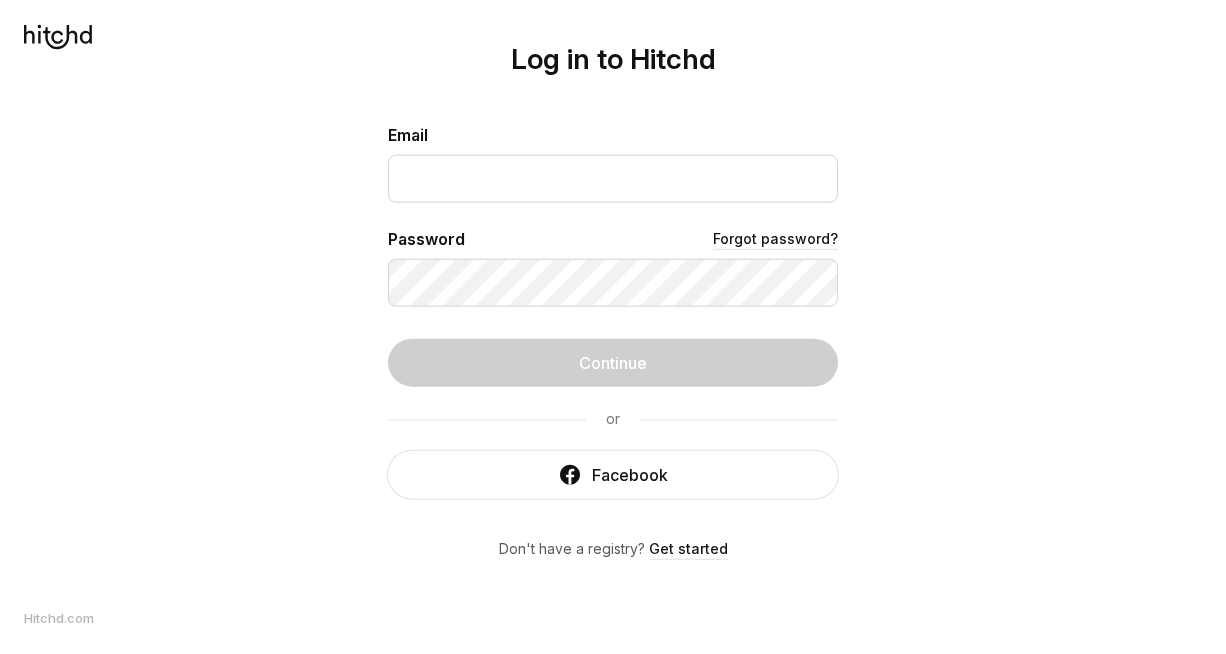 scroll, scrollTop: 0, scrollLeft: 0, axis: both 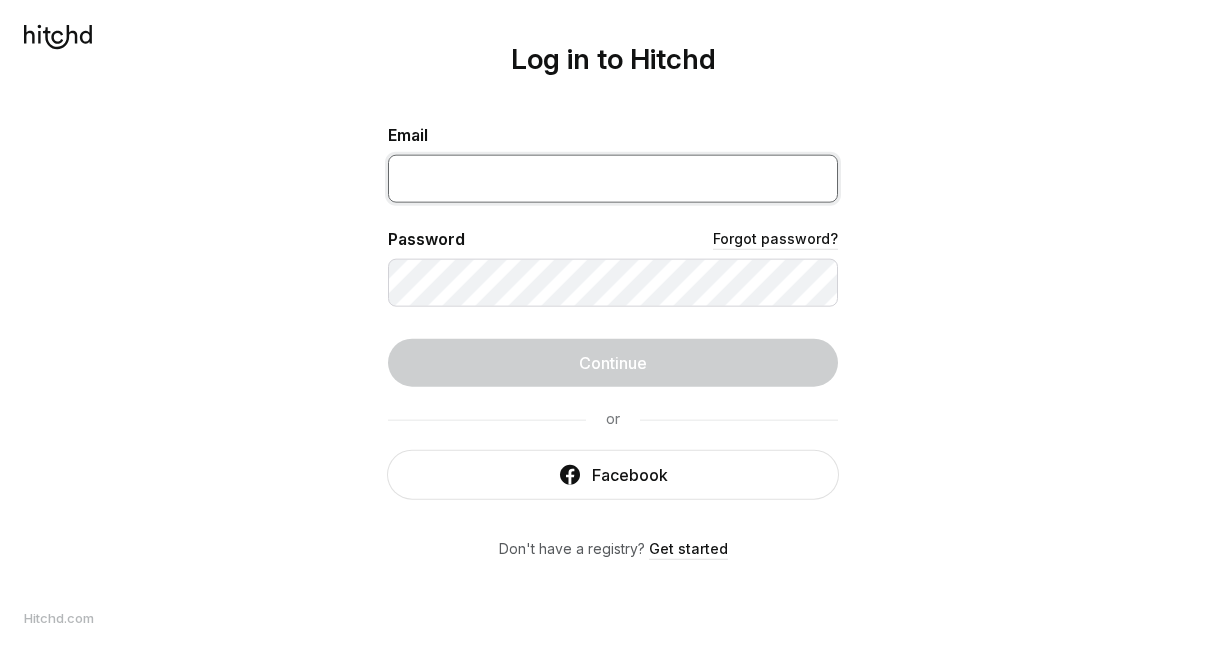 type on "[EMAIL]" 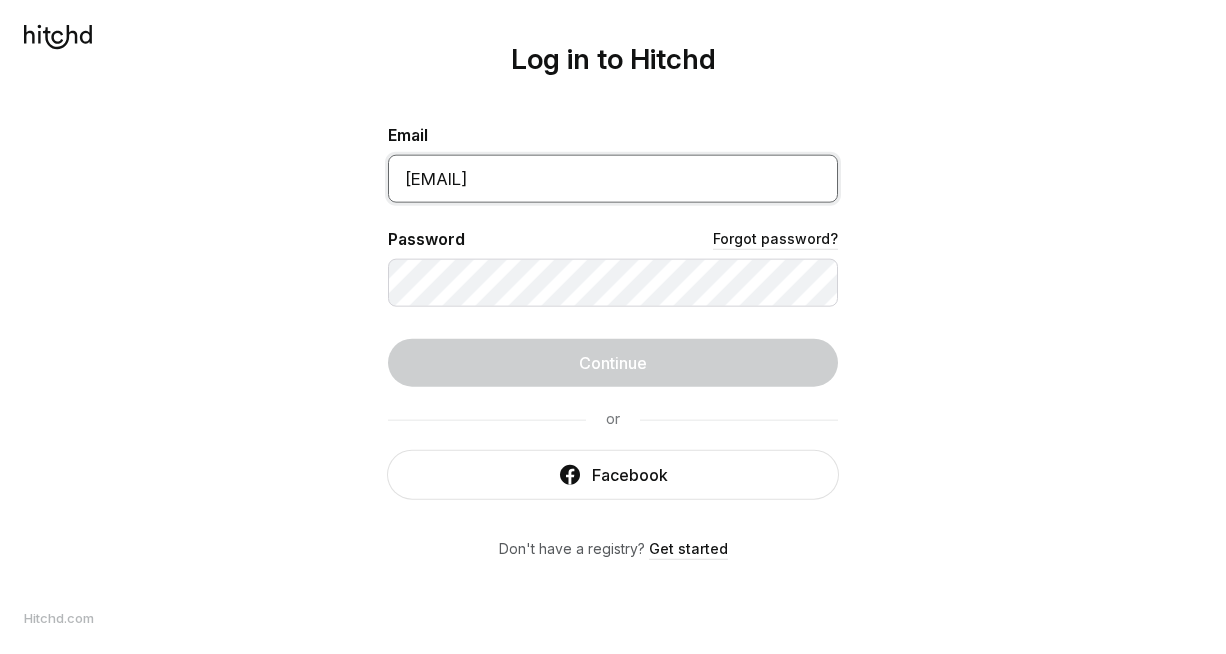 click on "[EMAIL]" at bounding box center (613, 179) 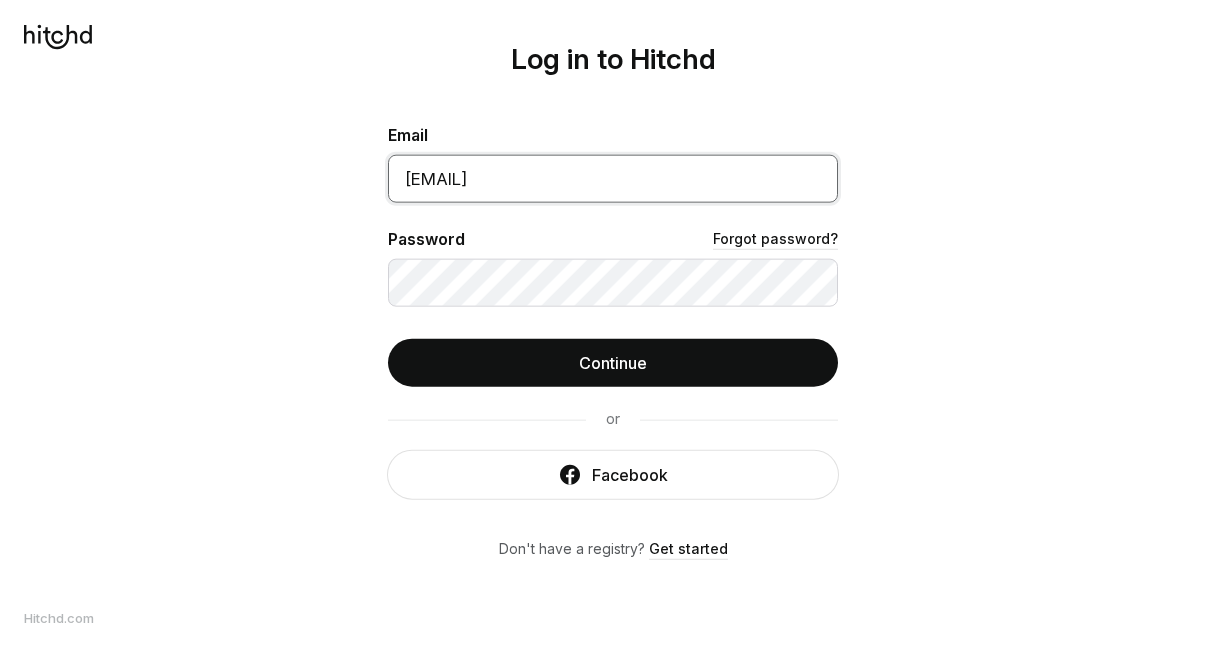 drag, startPoint x: 624, startPoint y: 183, endPoint x: 390, endPoint y: 181, distance: 234.00854 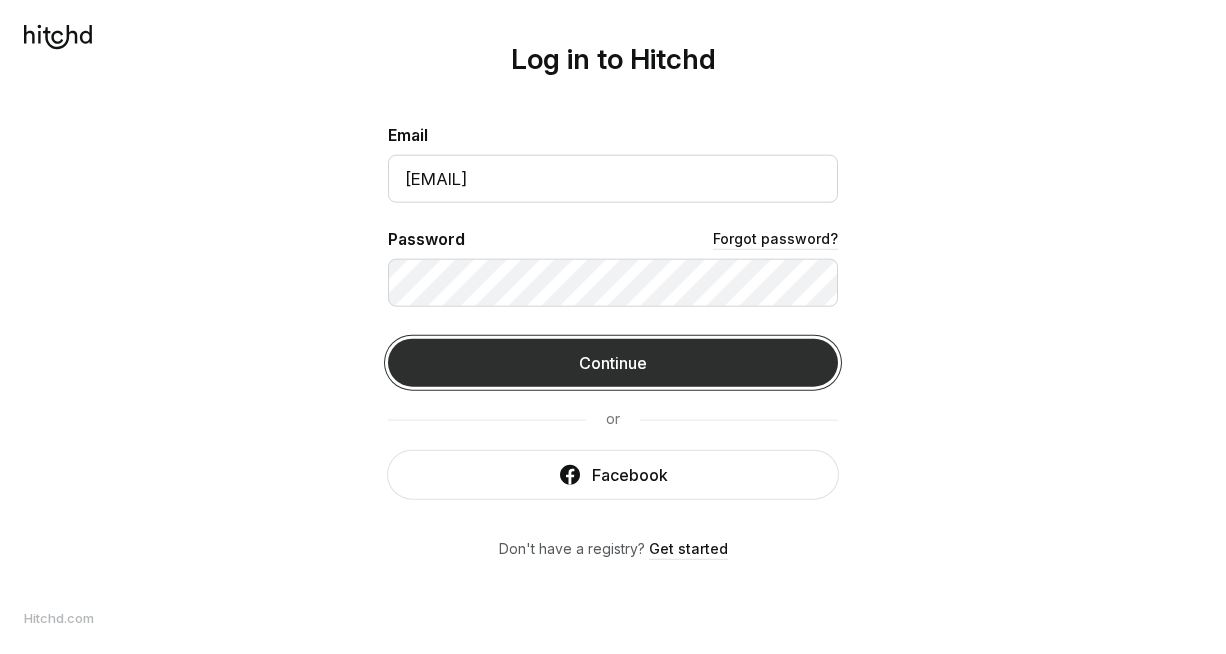 click on "Continue" at bounding box center (613, 363) 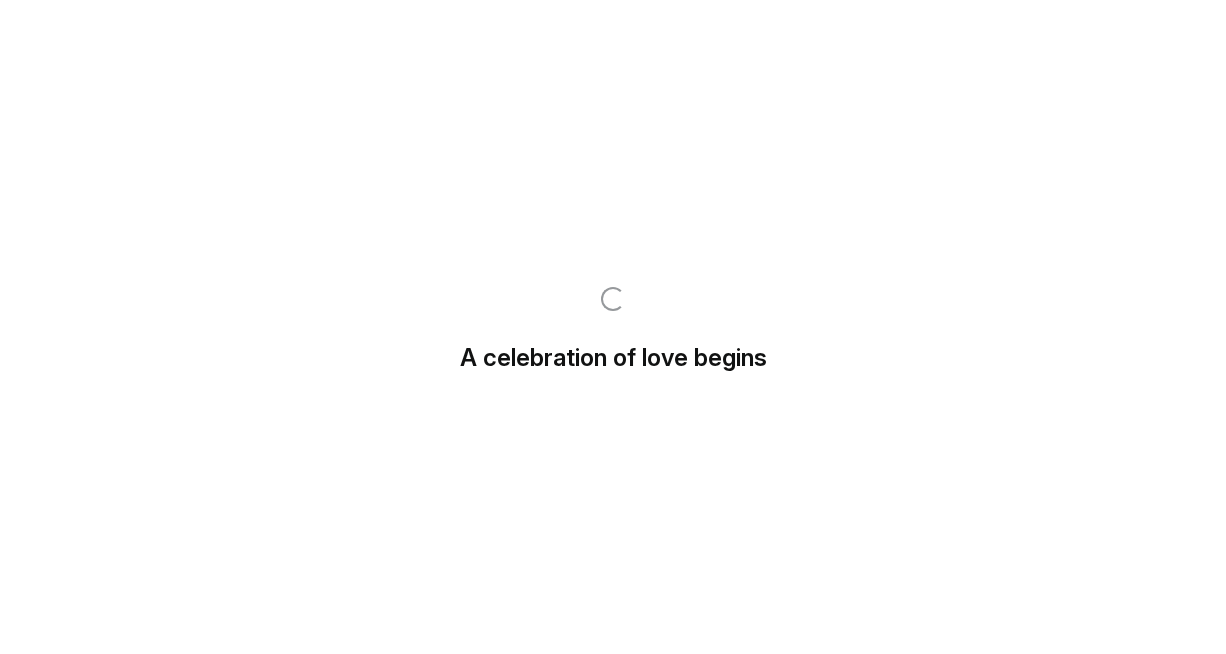 scroll, scrollTop: 0, scrollLeft: 0, axis: both 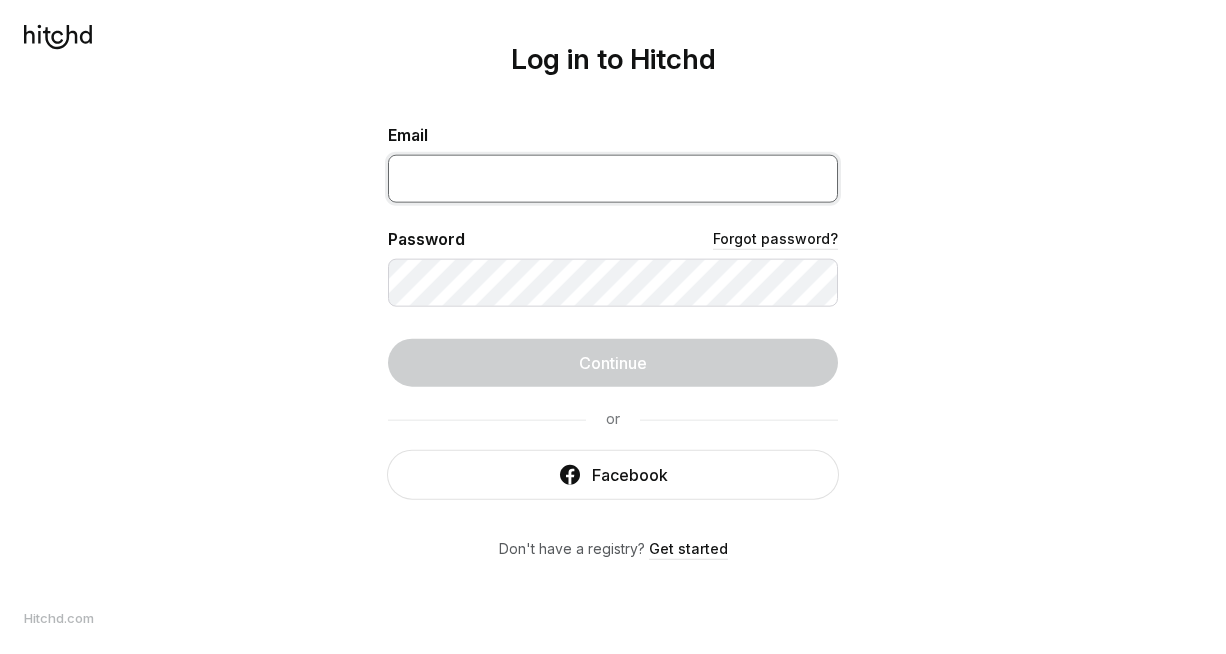 type on "[EMAIL]" 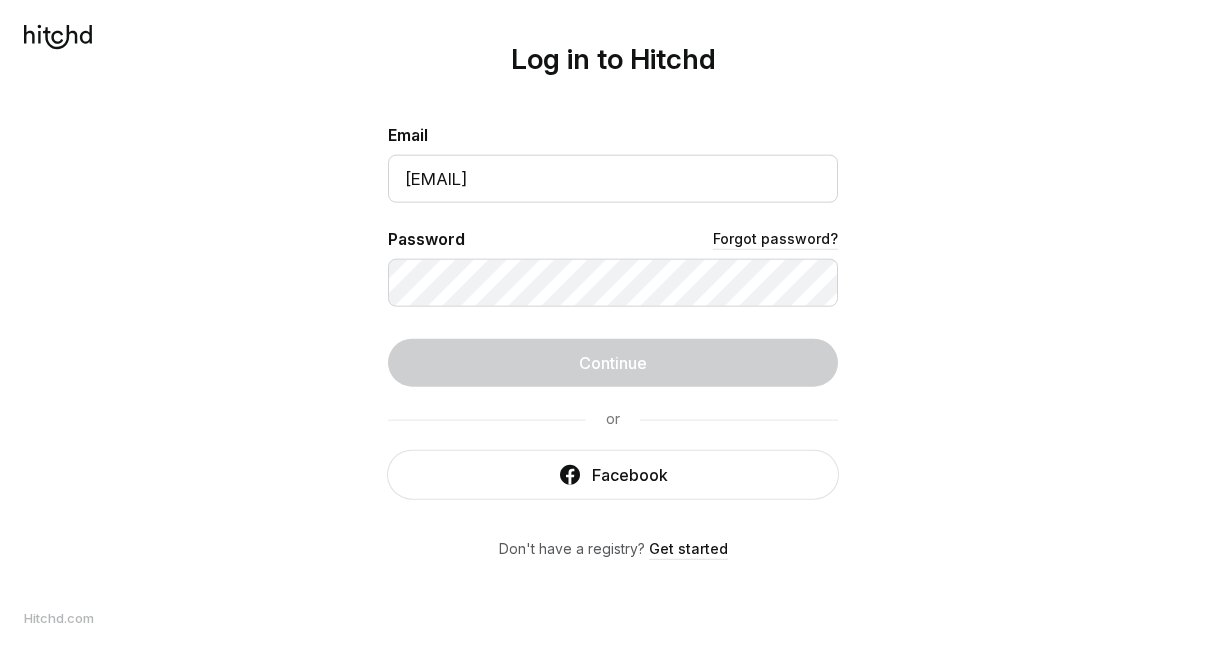 click on "Log in to Hitchd
Email
meg.aspinall@hotmail.com
Password
Forgot password?
Continue
or
Facebook
Don't have a registry?
Get started" at bounding box center [613, 327] 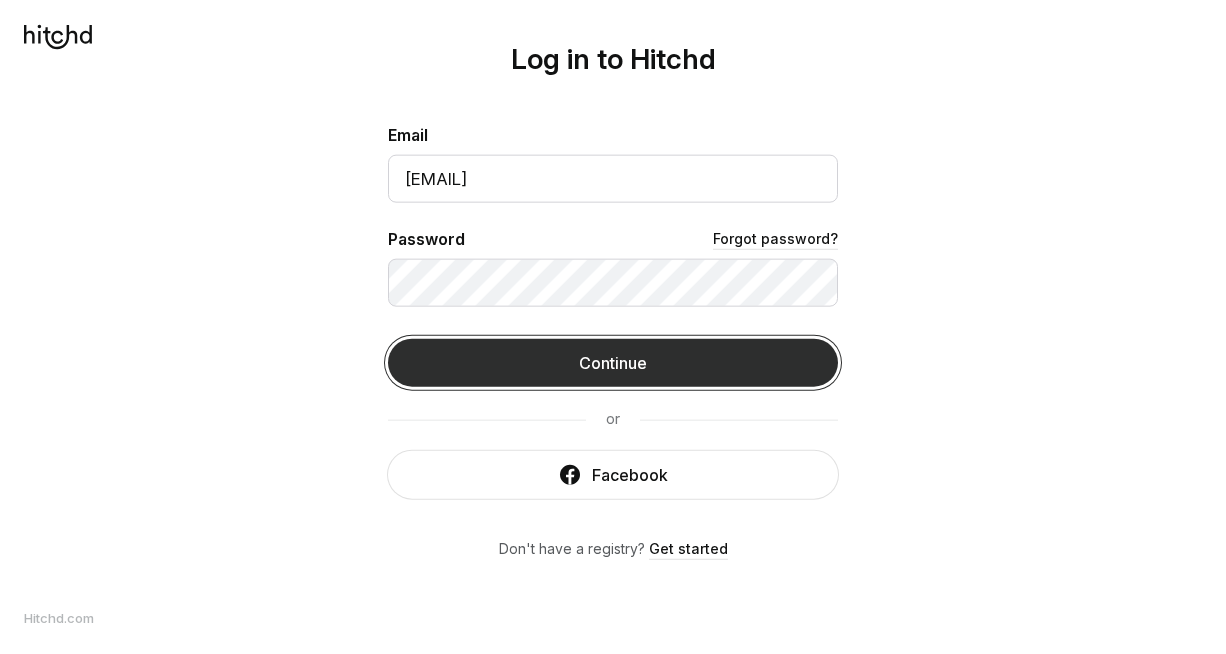click on "Continue" at bounding box center [613, 363] 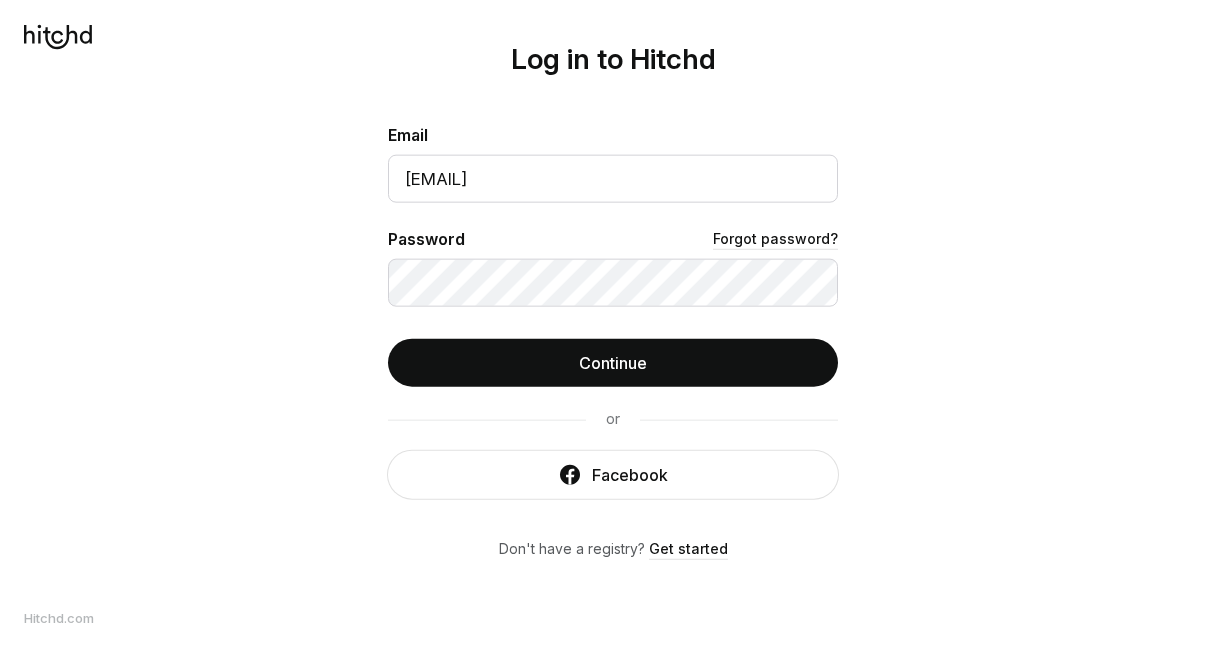 click at bounding box center (58, 37) 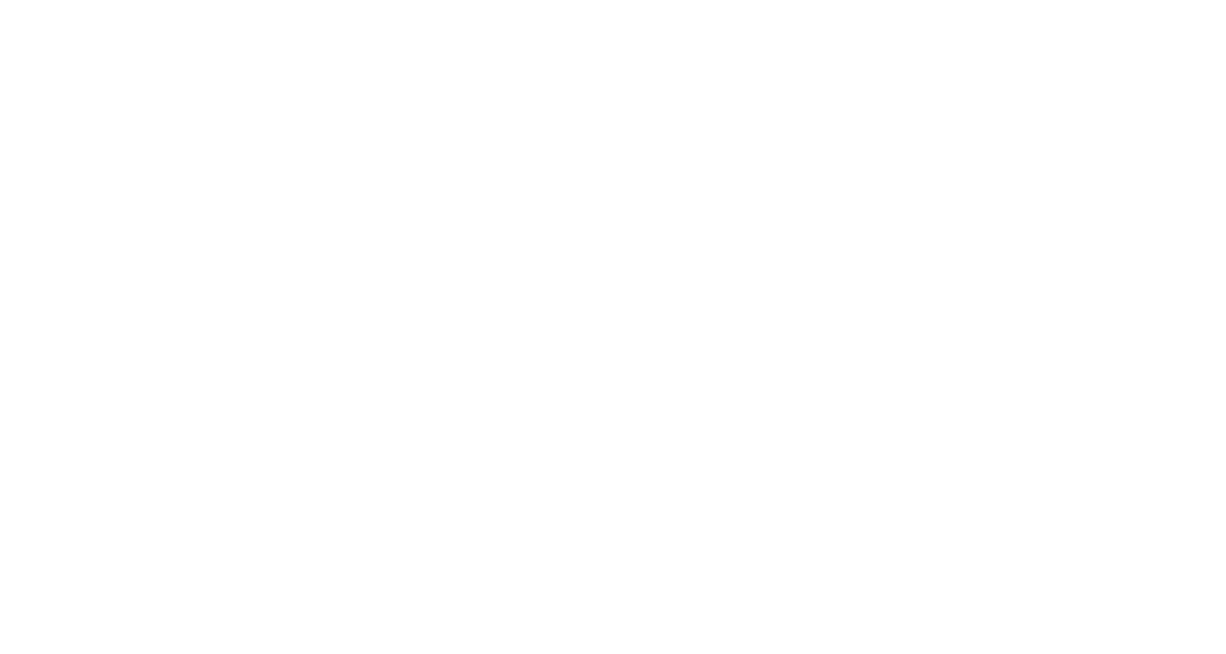 scroll, scrollTop: 0, scrollLeft: 0, axis: both 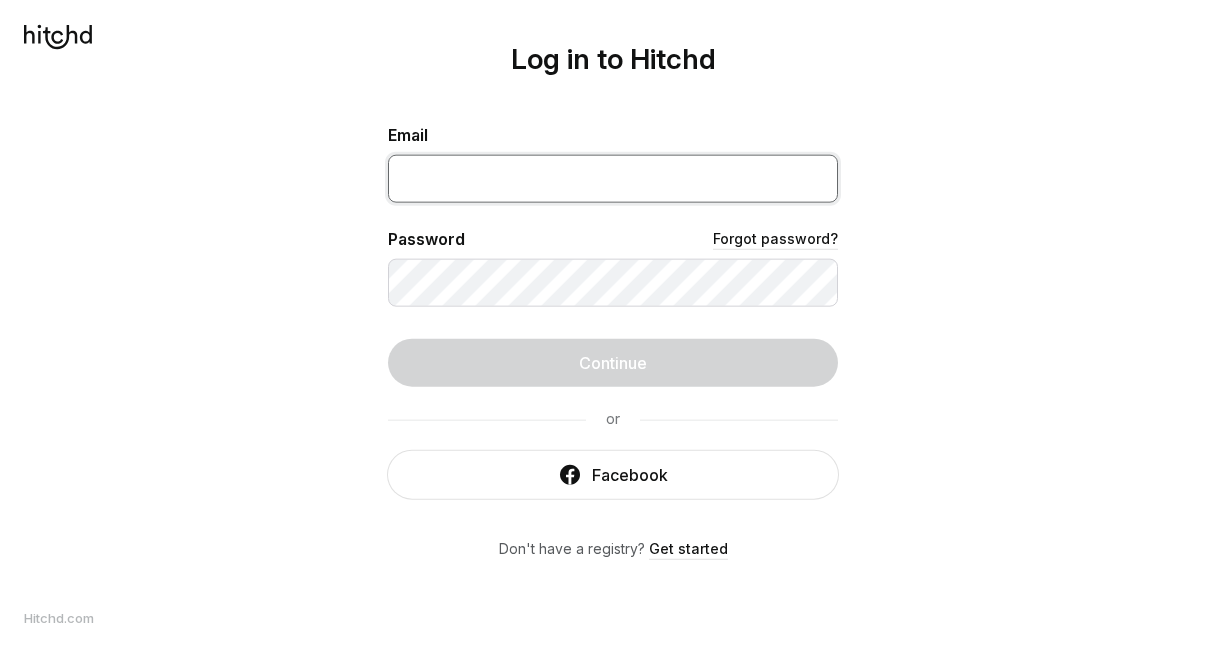 type on "[EMAIL]" 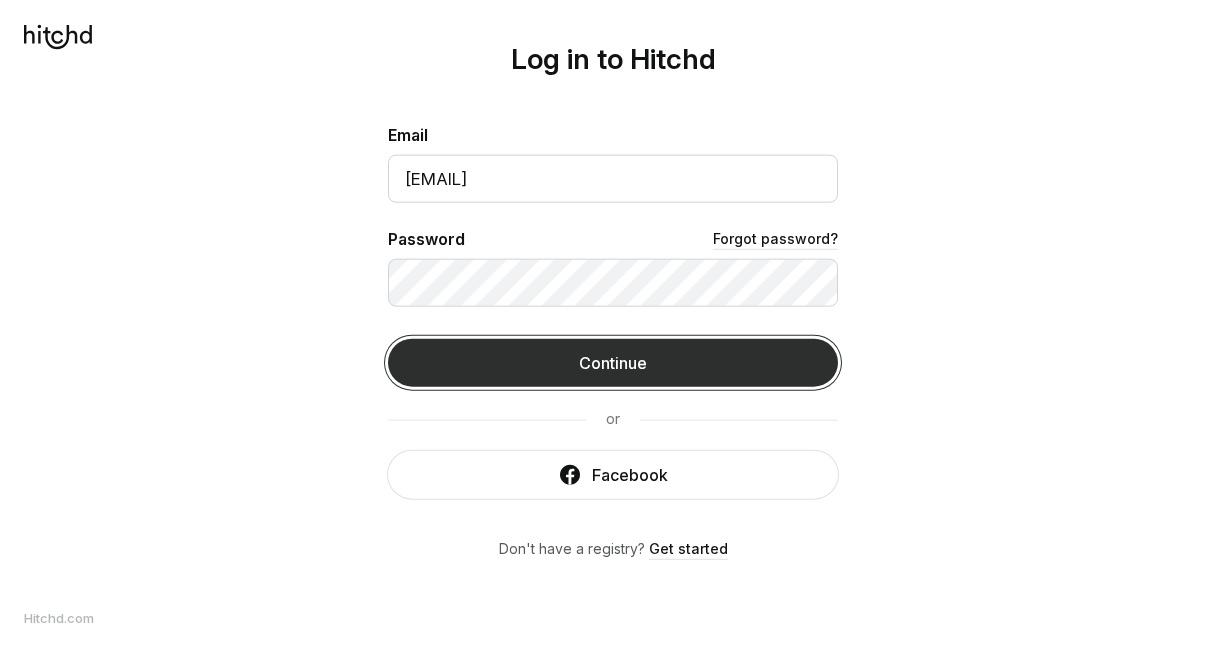 click on "Continue" at bounding box center [613, 363] 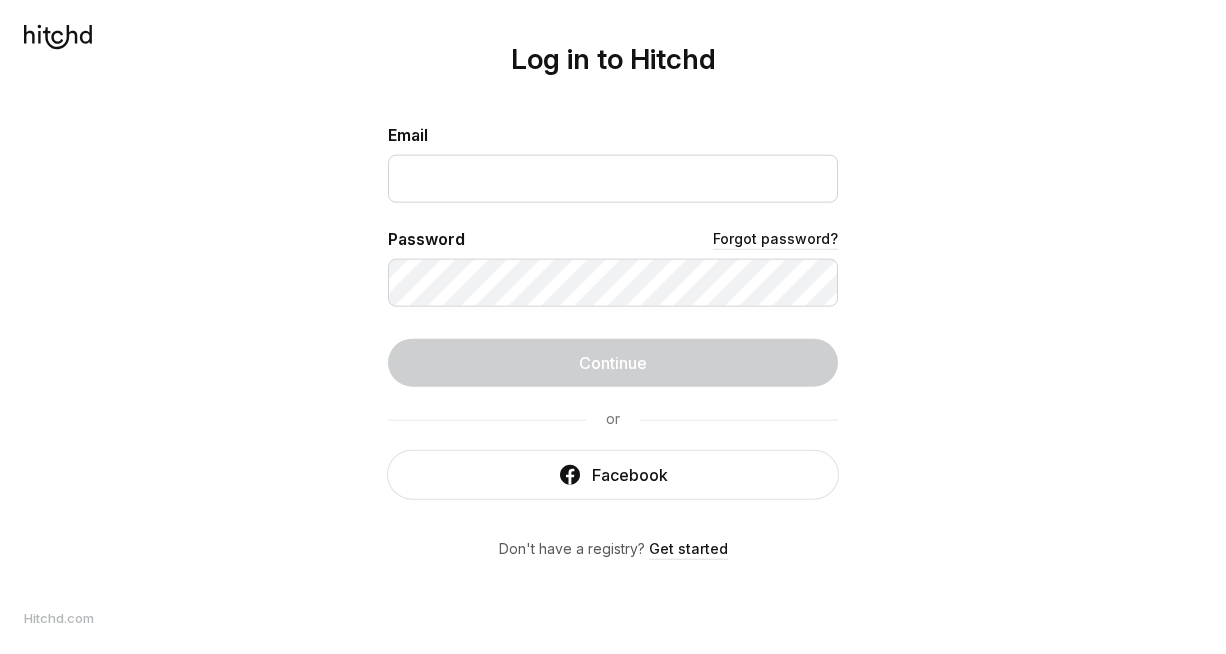 scroll, scrollTop: 0, scrollLeft: 0, axis: both 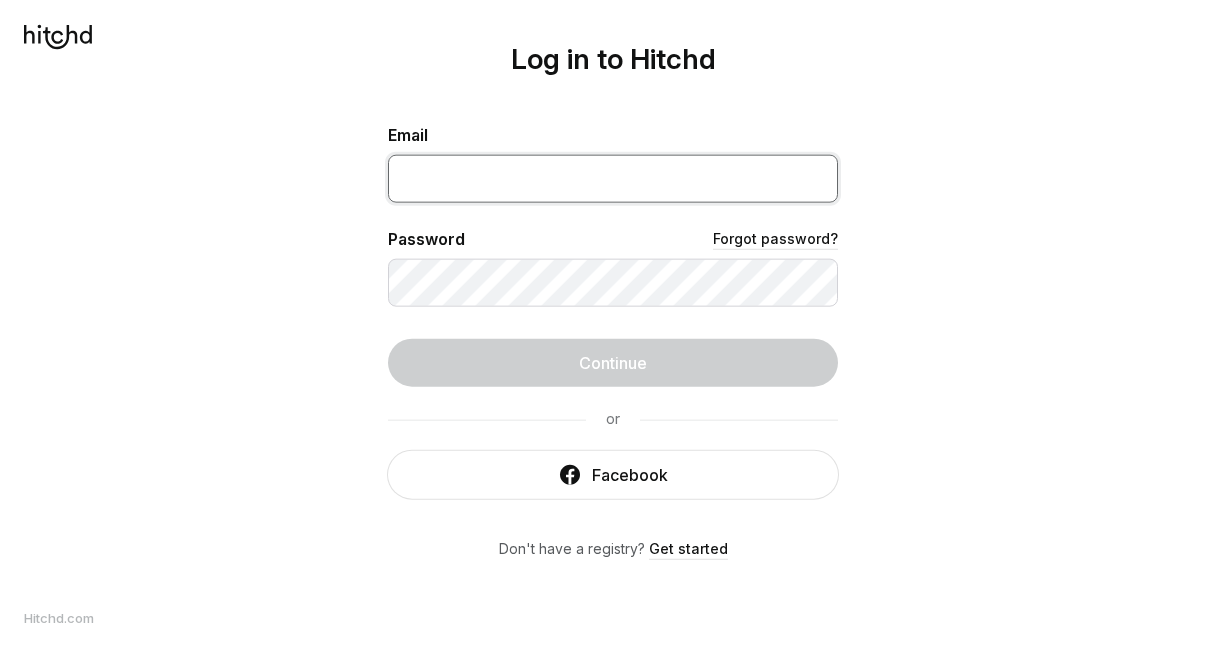 type on "[EMAIL]" 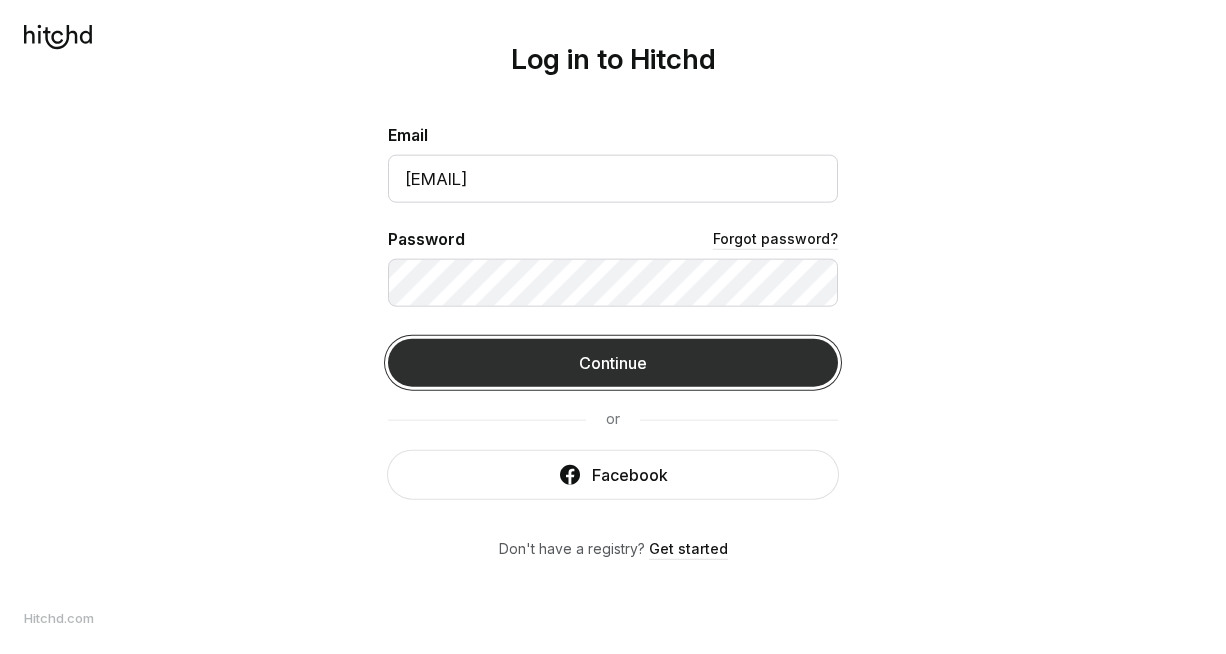 click on "Continue" at bounding box center [613, 363] 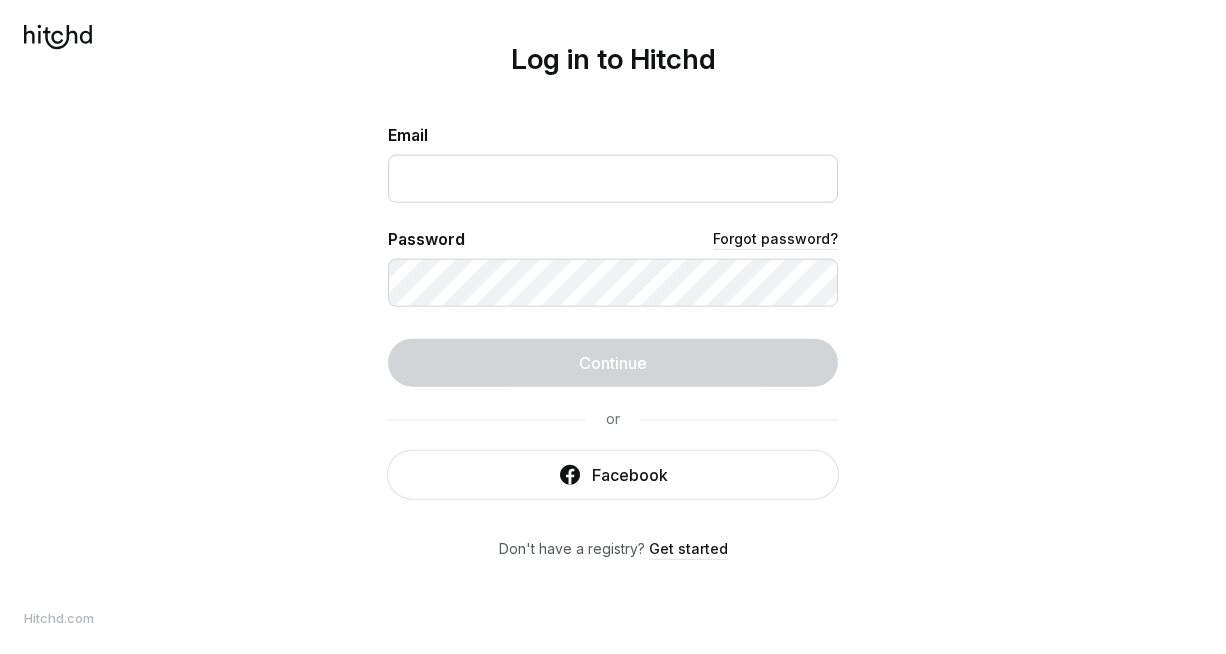 scroll, scrollTop: 0, scrollLeft: 0, axis: both 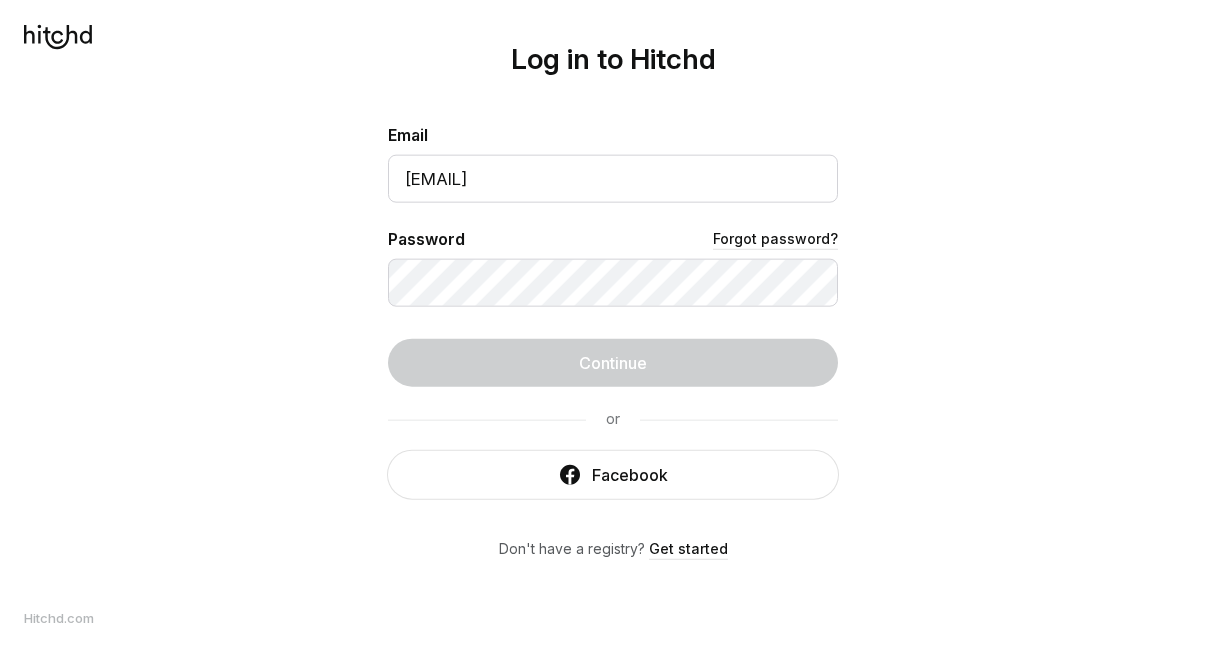 click on "Log in to Hitchd
Email
[EMAIL]
Password
Forgot password?
Continue
or
Facebook
Don't have a registry?
Get started" at bounding box center (613, 327) 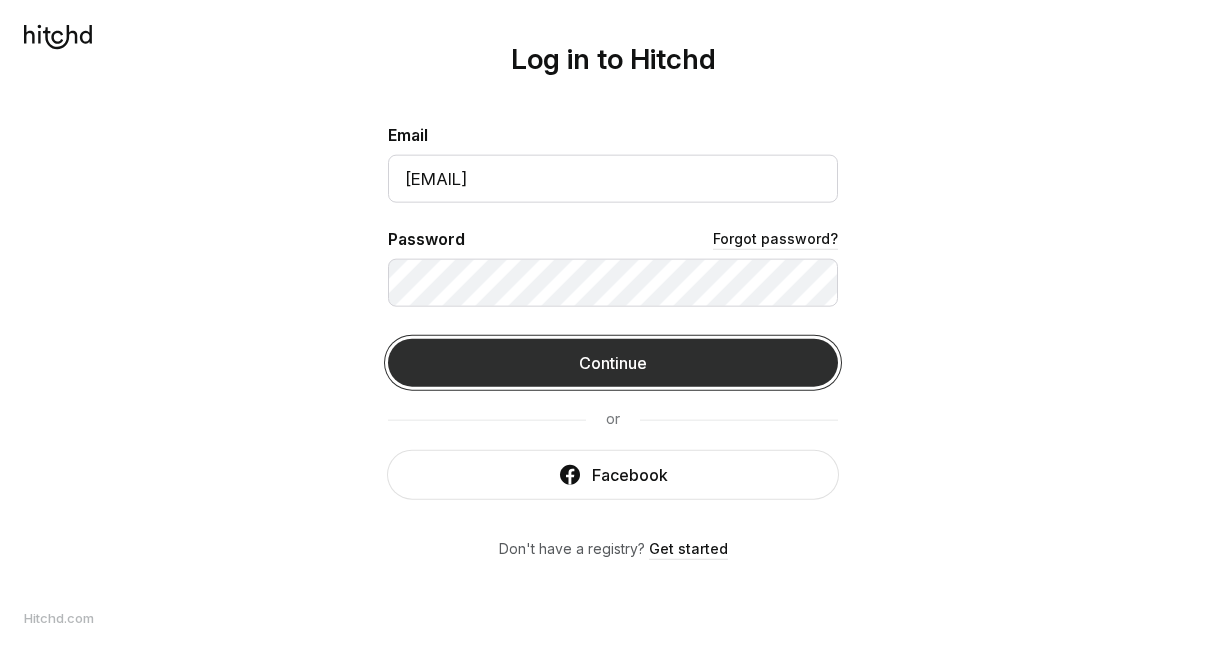 click on "Continue" at bounding box center [613, 363] 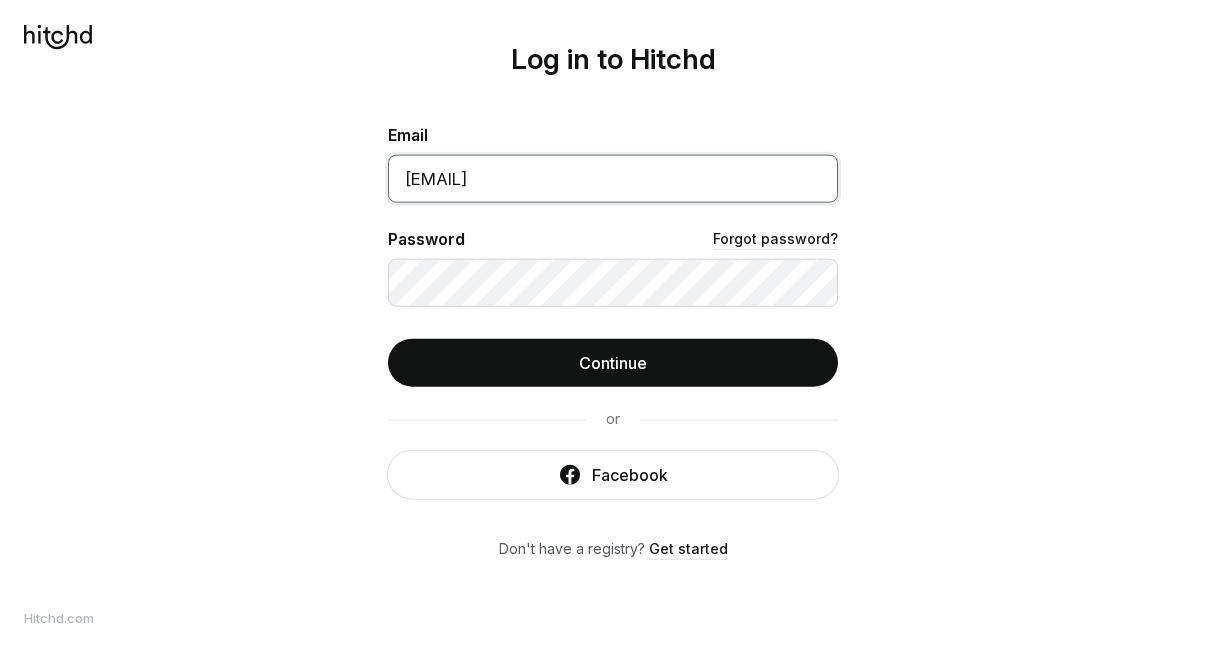 drag, startPoint x: 646, startPoint y: 179, endPoint x: 321, endPoint y: 176, distance: 325.01385 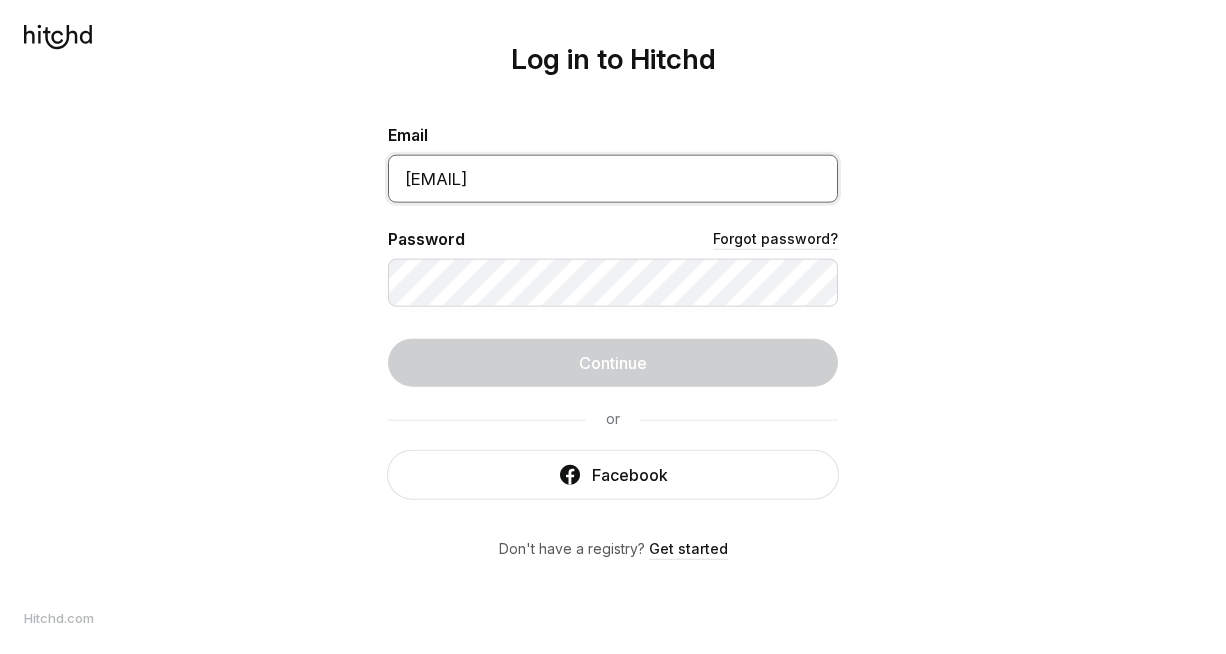 type on "[EMAIL]" 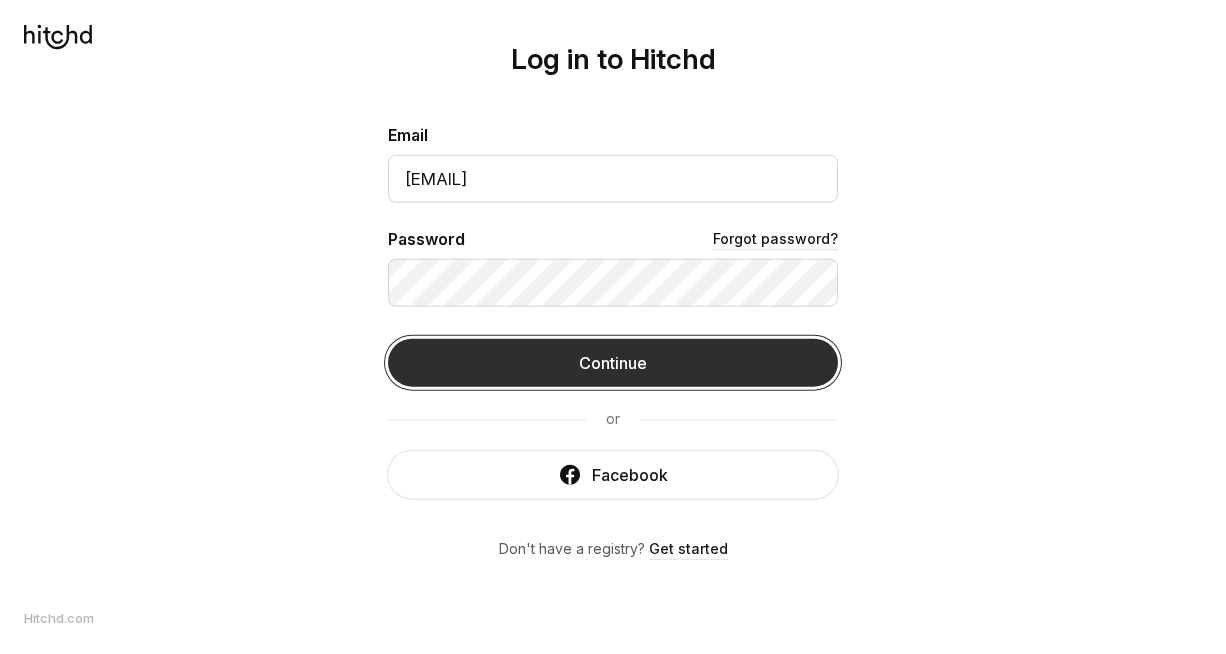 click on "Continue" at bounding box center [613, 363] 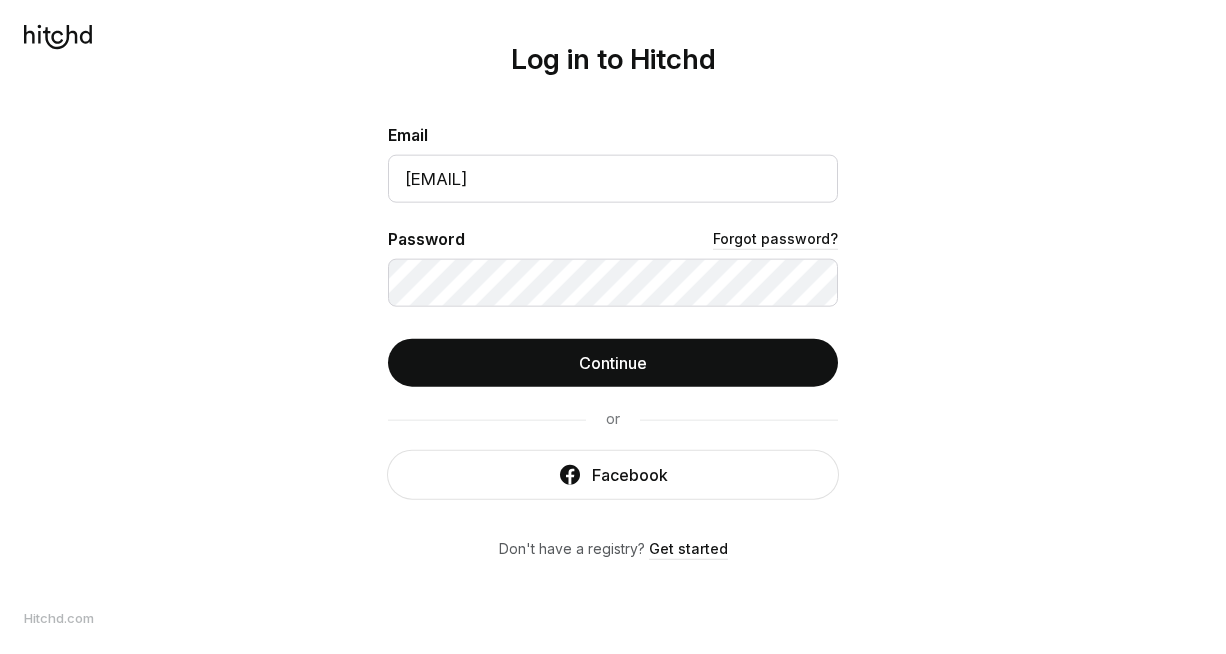 click on "Log in to Hitchd
Email
[EMAIL]
Password
Forgot password?
Continue
or
Facebook
Don't have a registry?
Get started" at bounding box center (613, 301) 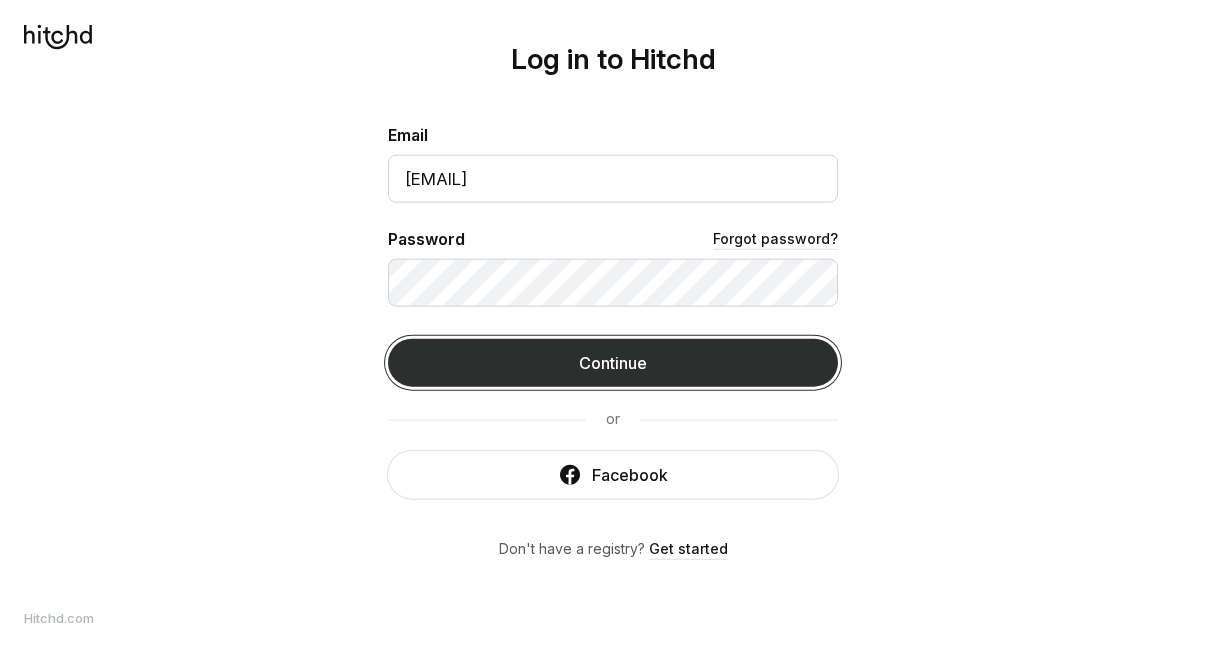 click on "Continue" at bounding box center [613, 363] 